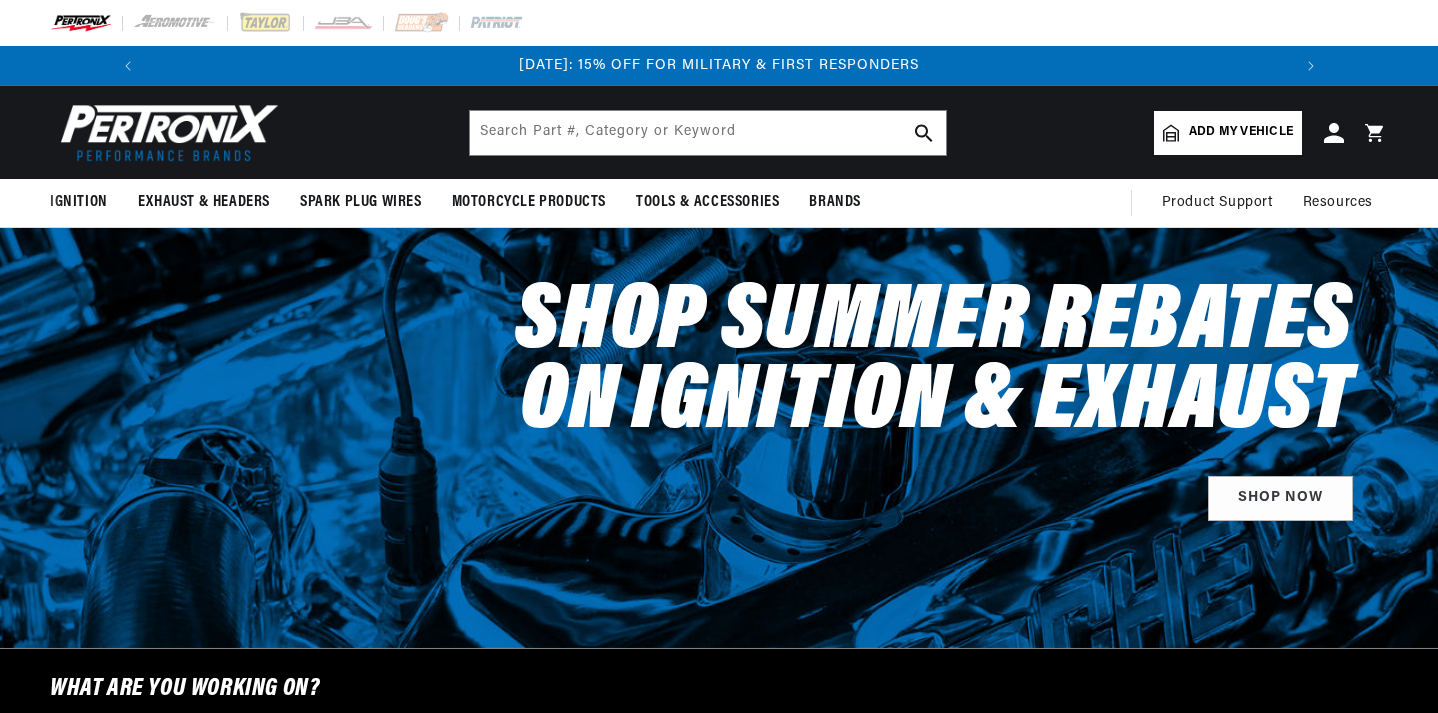 scroll, scrollTop: 0, scrollLeft: 0, axis: both 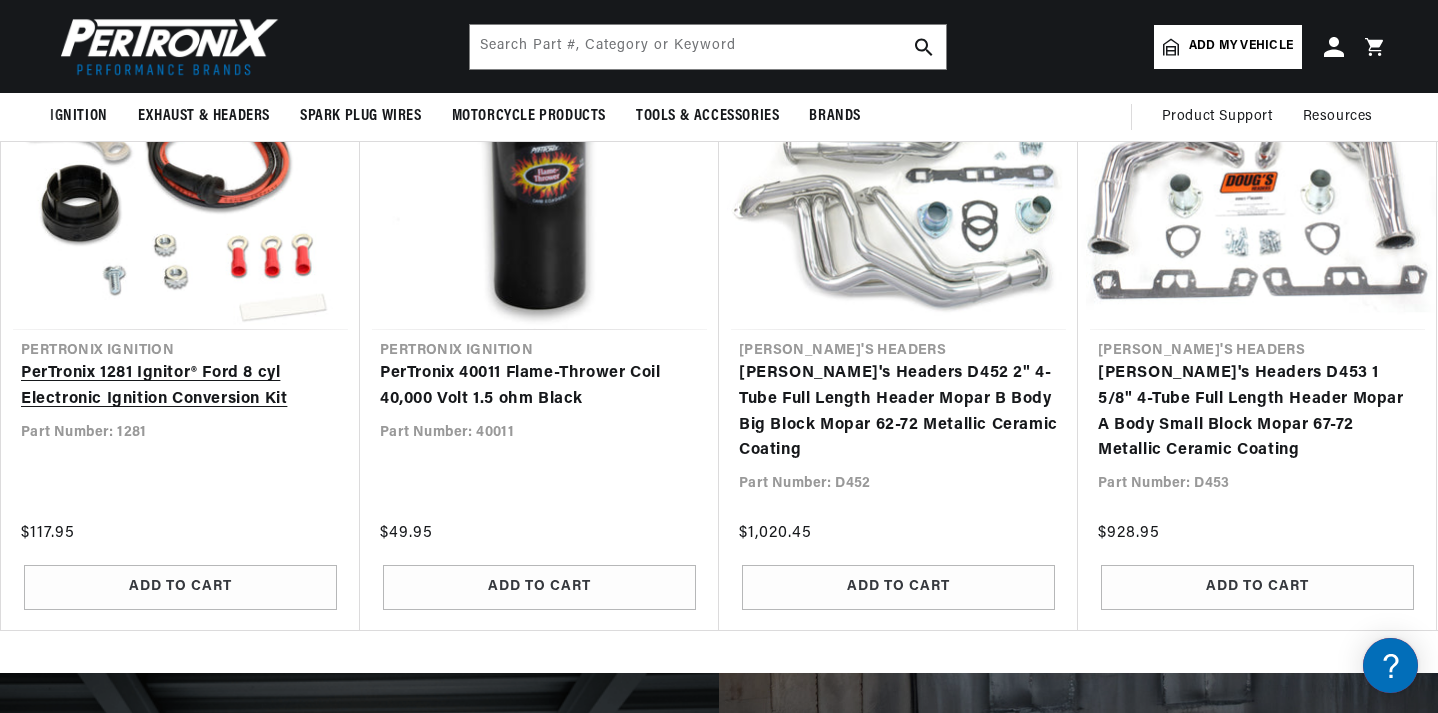 click on "PerTronix 1281 Ignitor® Ford 8 cyl Electronic Ignition Conversion Kit" at bounding box center (180, 386) 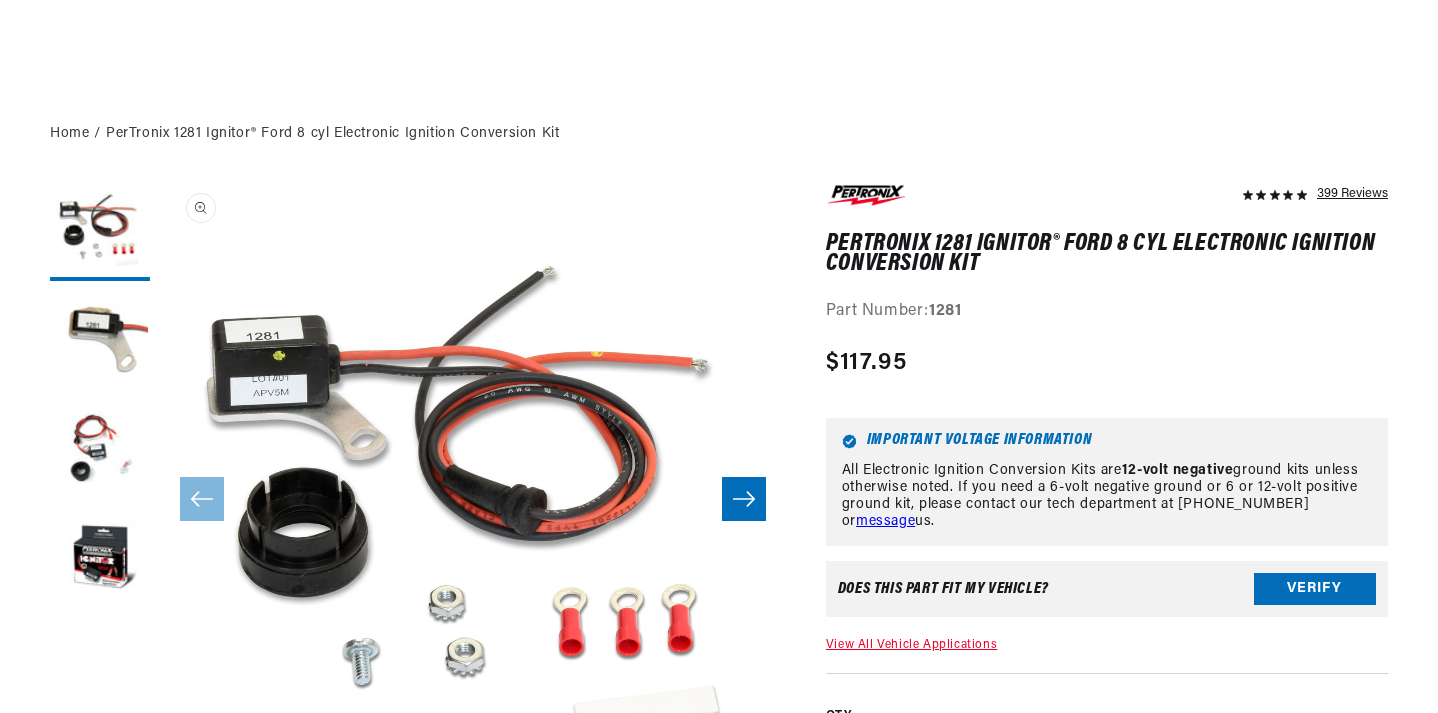 scroll, scrollTop: 300, scrollLeft: 0, axis: vertical 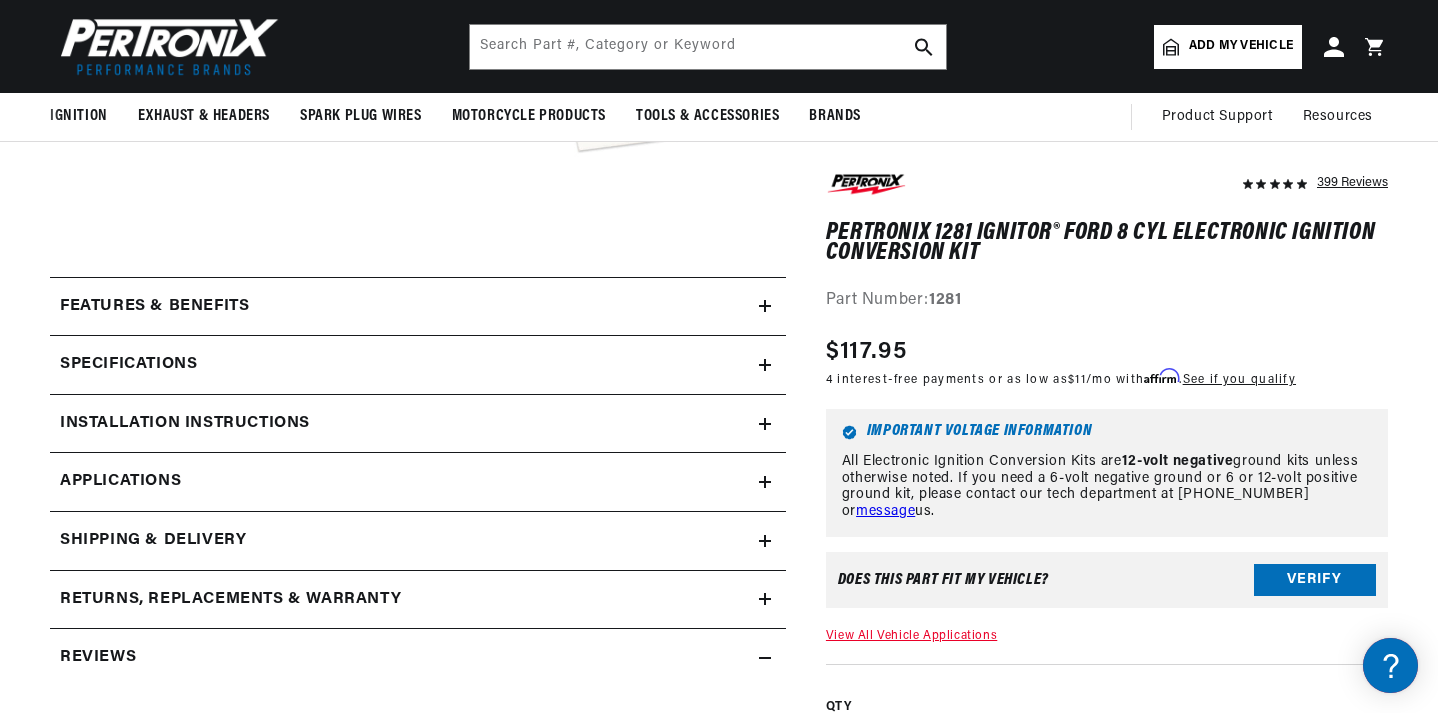 click on "Installation instructions" at bounding box center (418, 307) 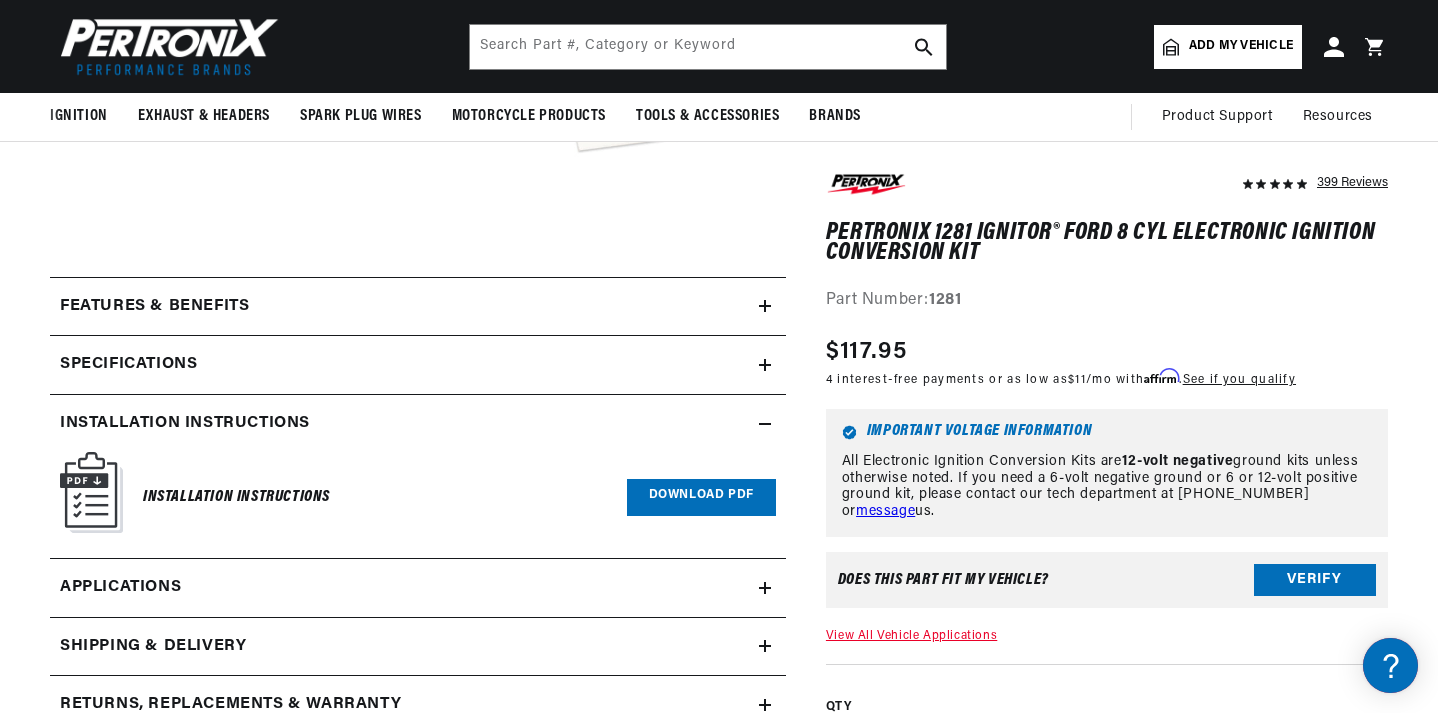 click on "Installation Instructions
Download PDF" at bounding box center (418, 497) 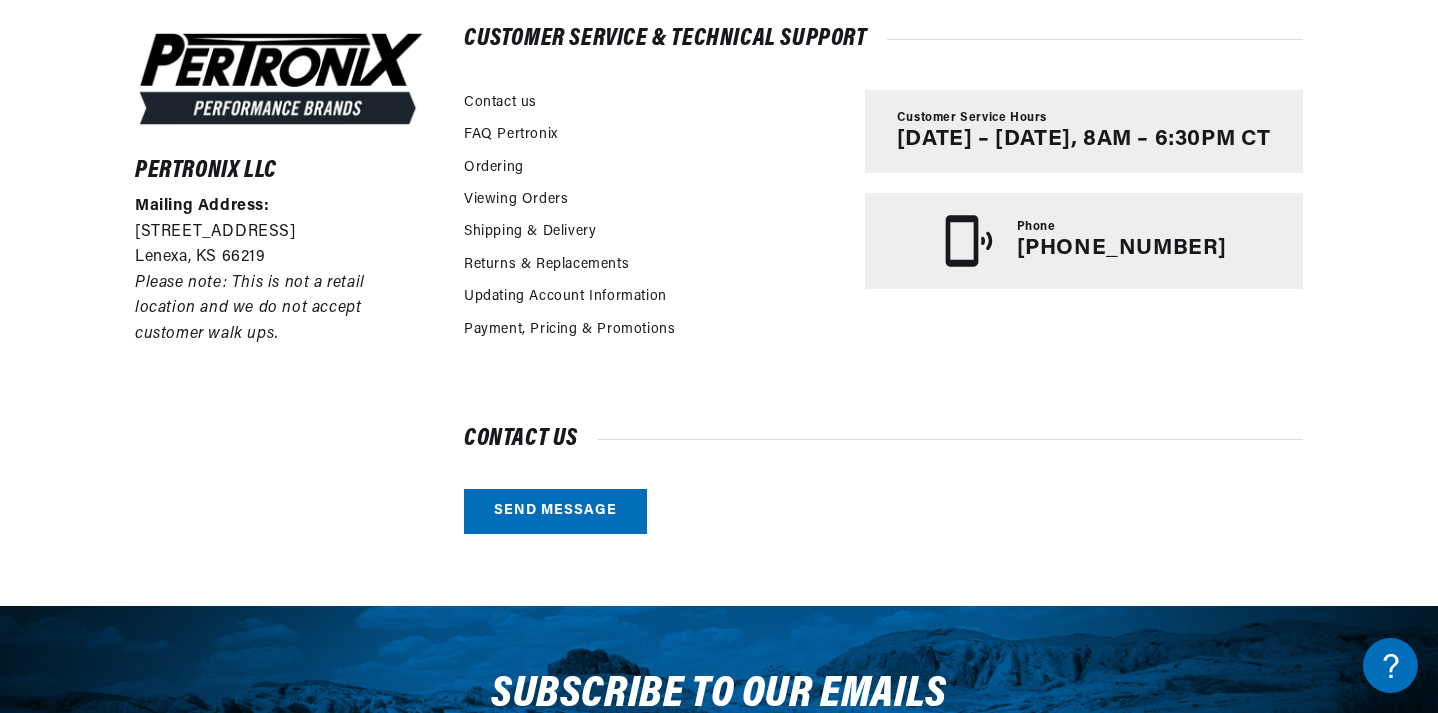 scroll, scrollTop: 500, scrollLeft: 0, axis: vertical 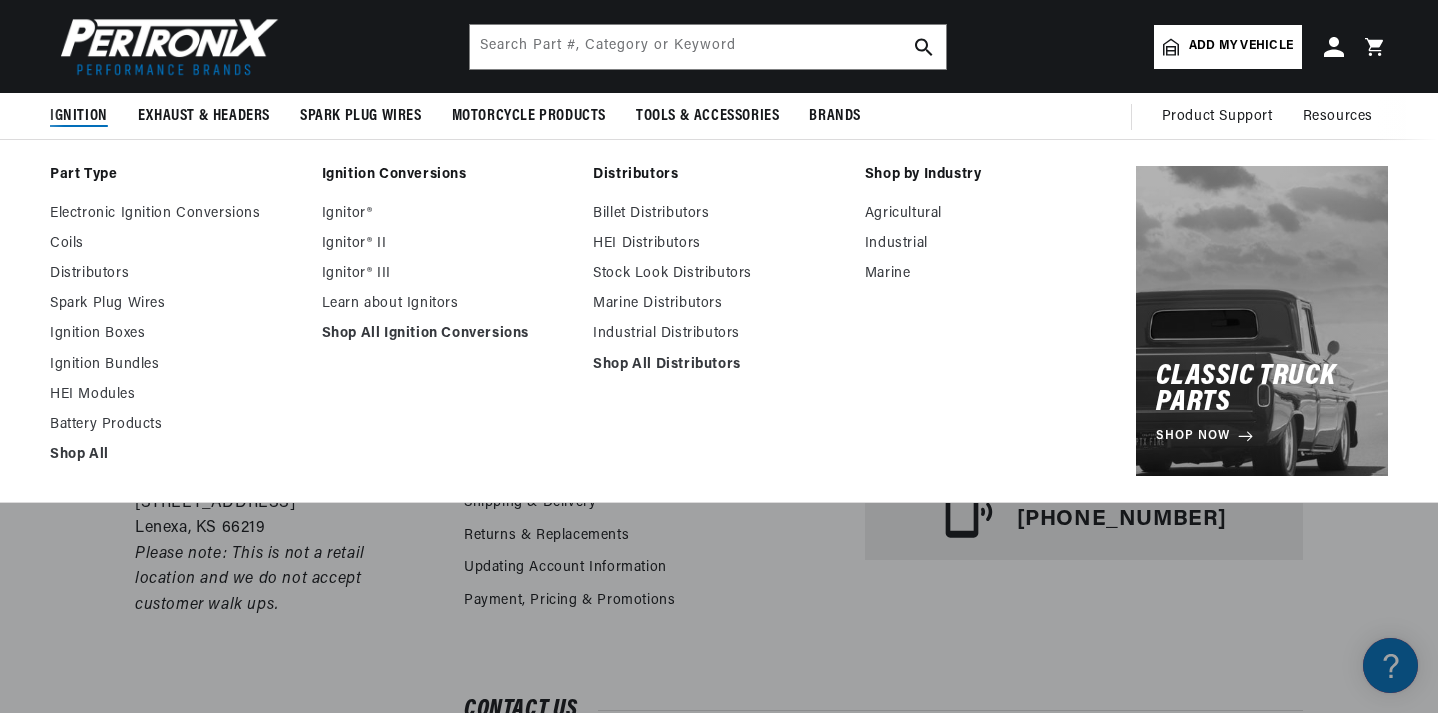 click on "Ignition" at bounding box center (86, 116) 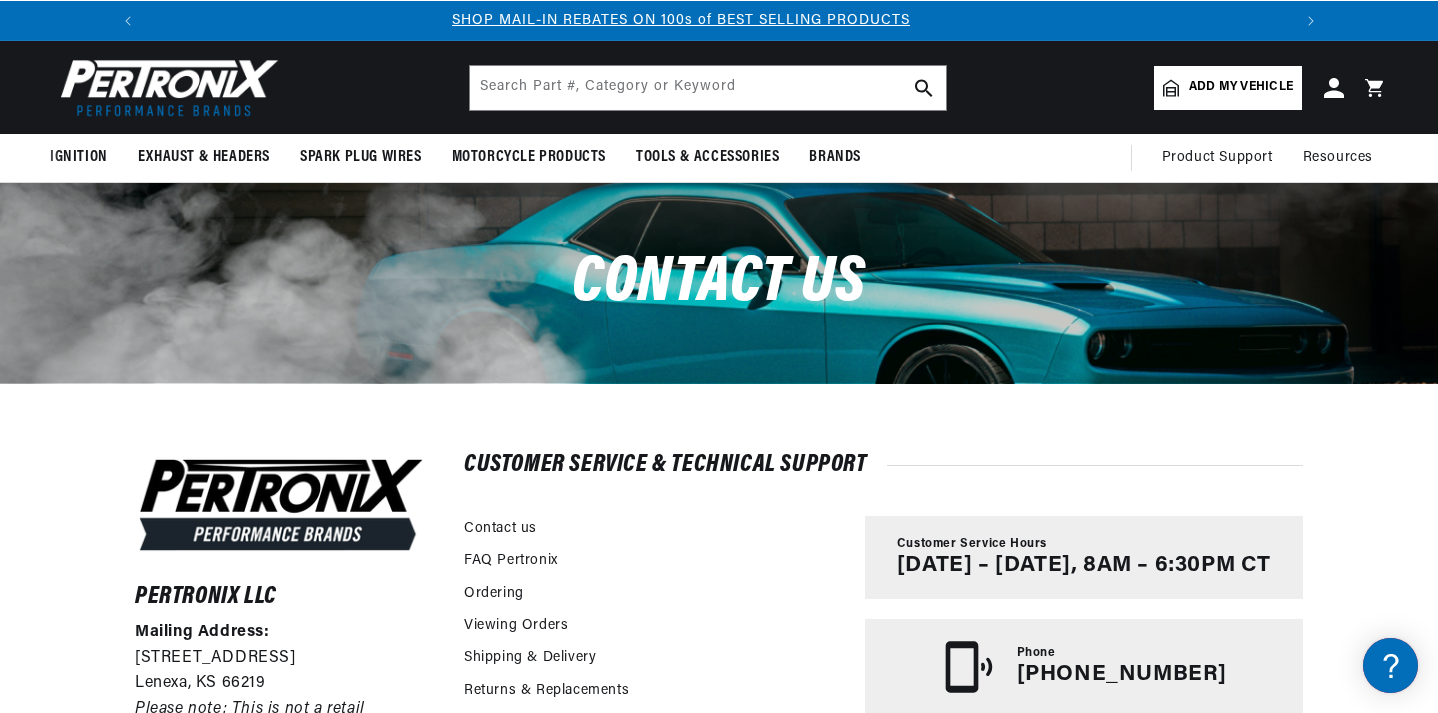 scroll, scrollTop: 0, scrollLeft: 0, axis: both 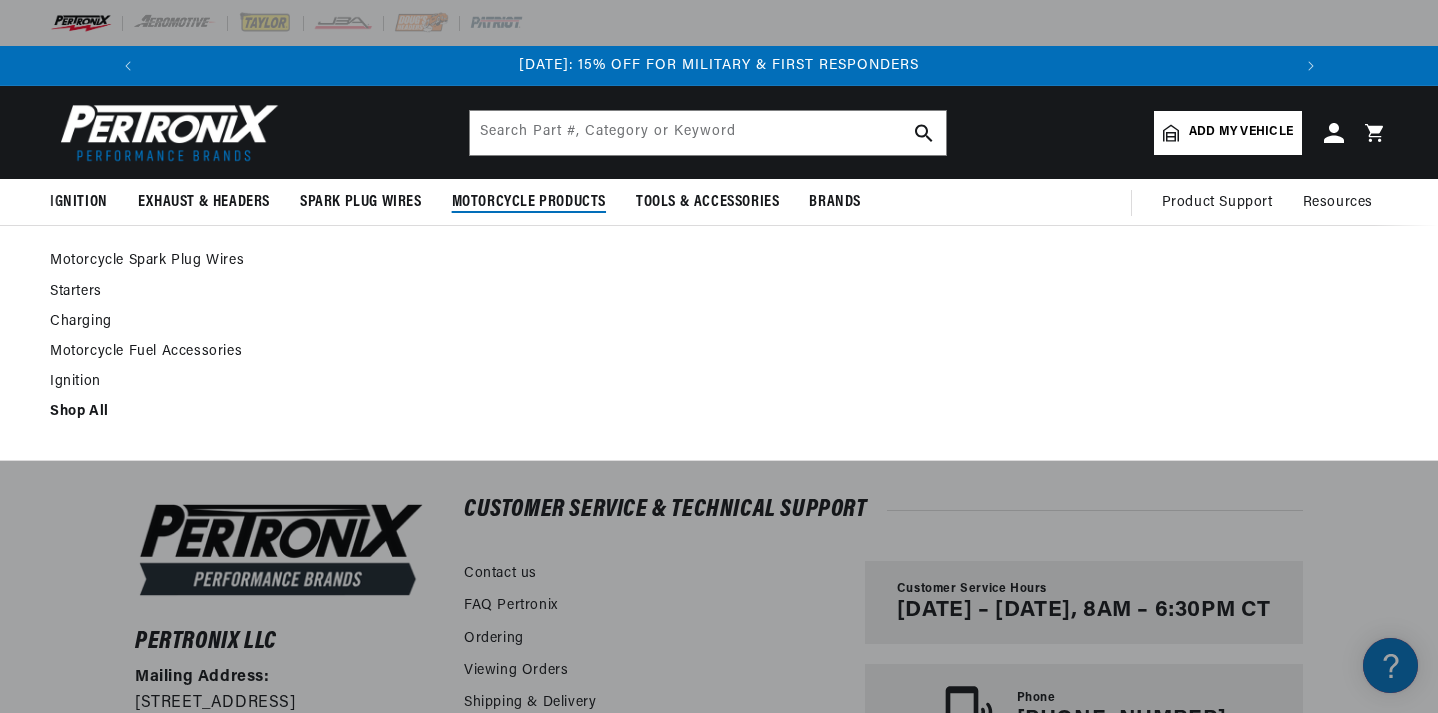 click on "Ignition" at bounding box center (176, 382) 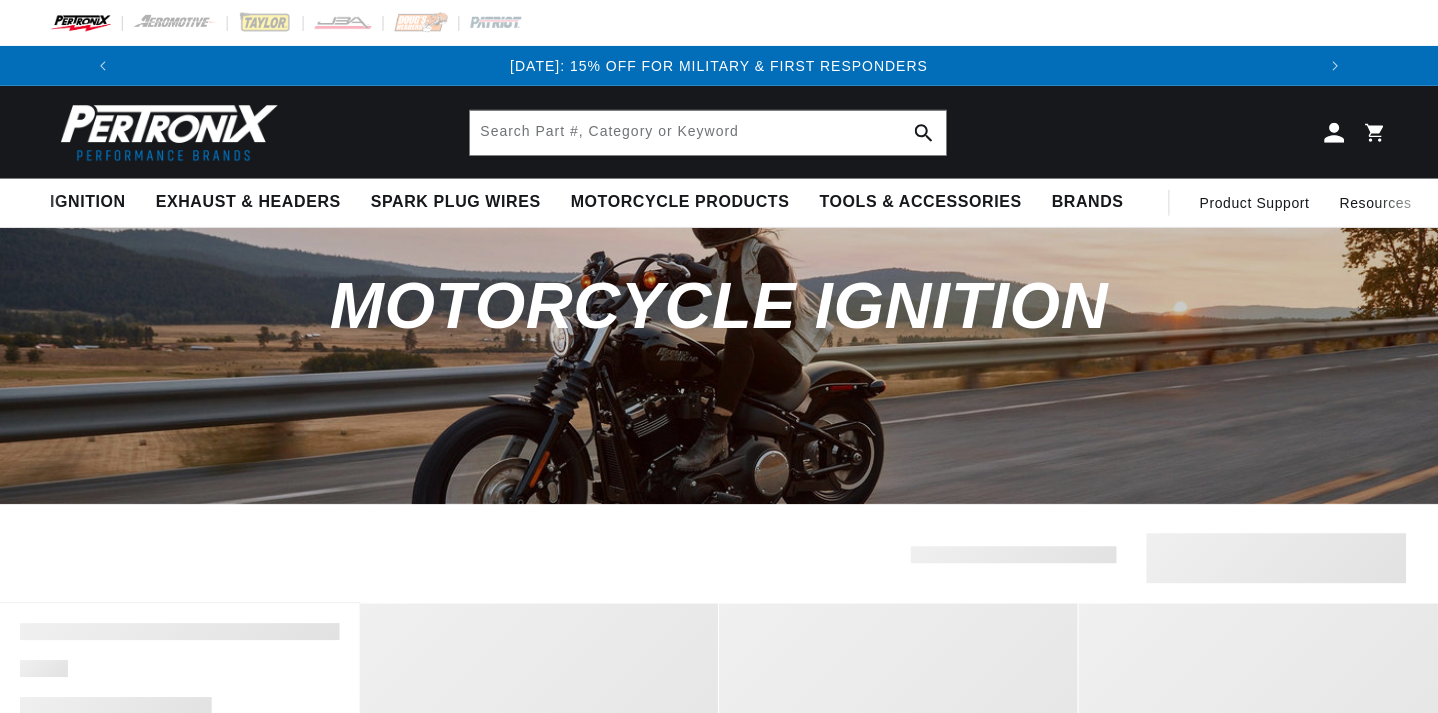 scroll, scrollTop: 0, scrollLeft: 0, axis: both 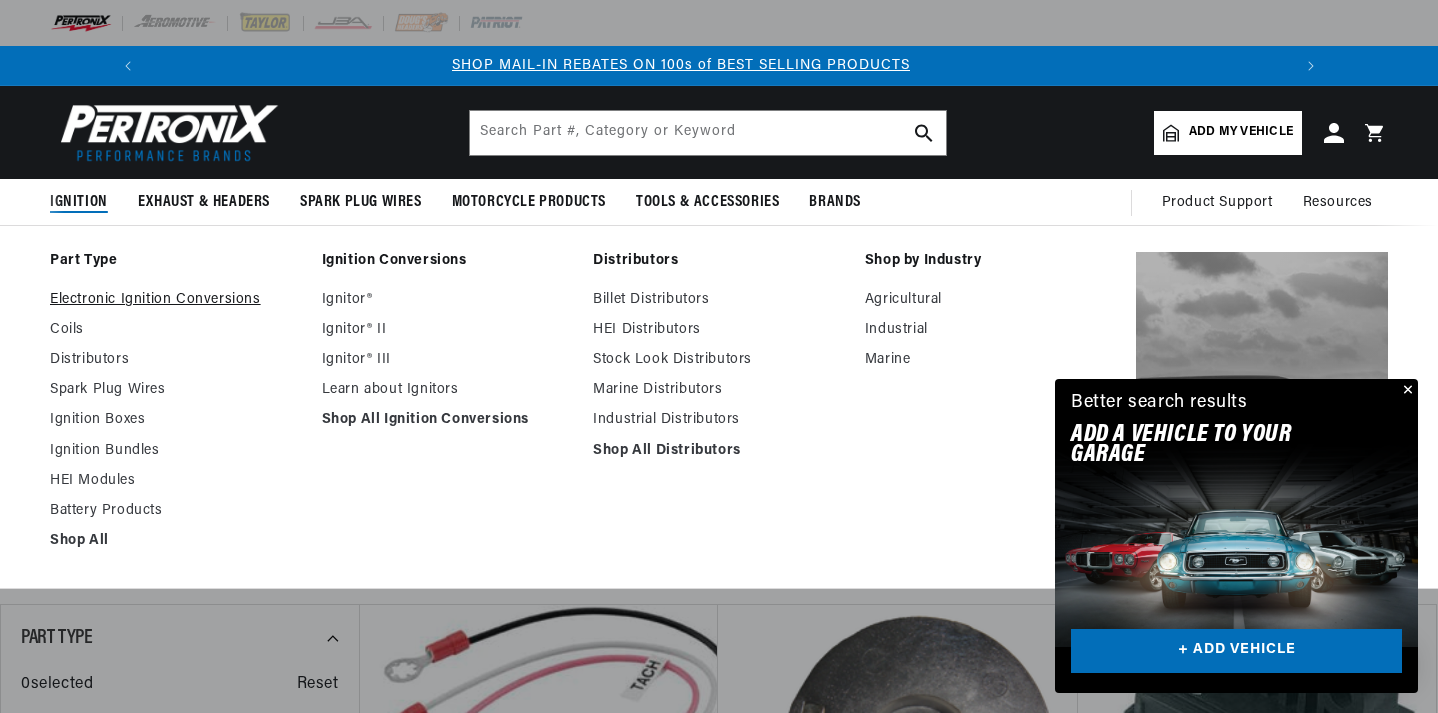 click on "Electronic Ignition Conversions" at bounding box center [176, 300] 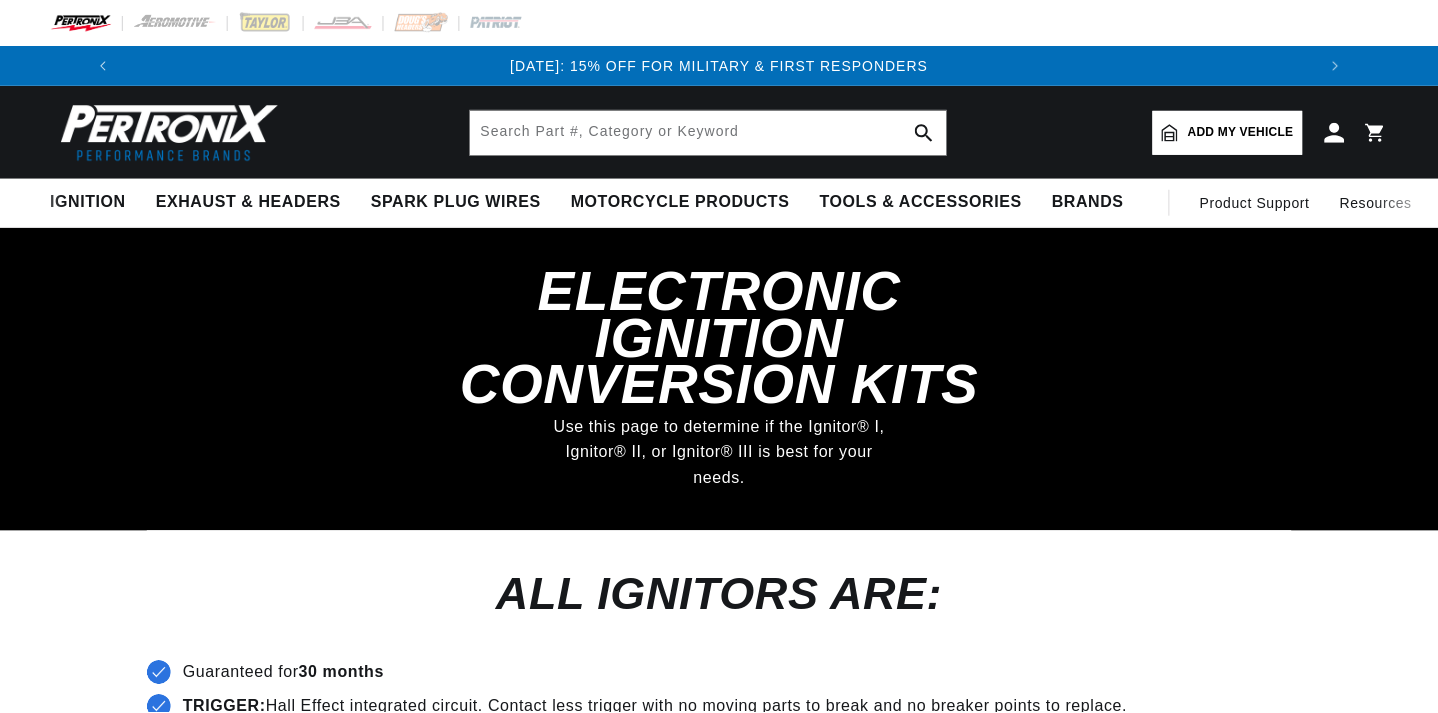 scroll, scrollTop: 0, scrollLeft: 0, axis: both 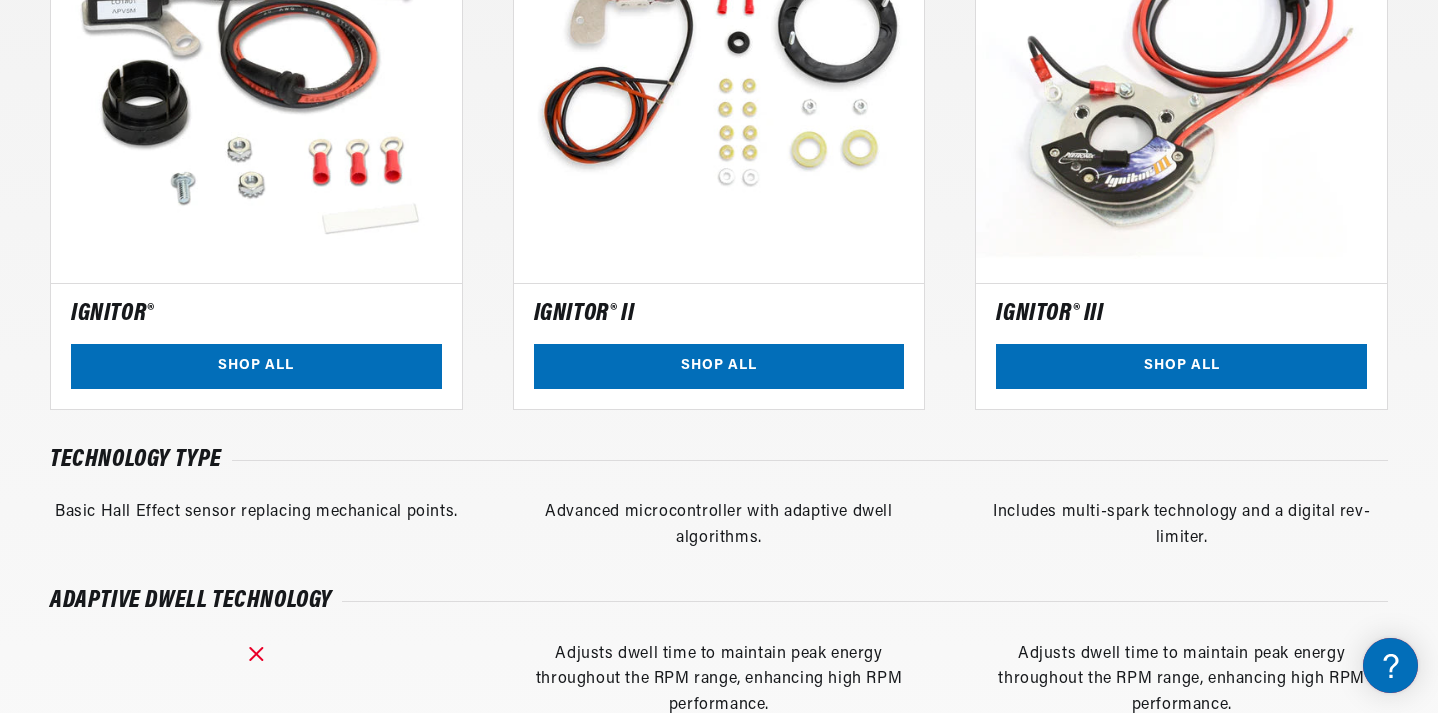 click at bounding box center [256, 77] 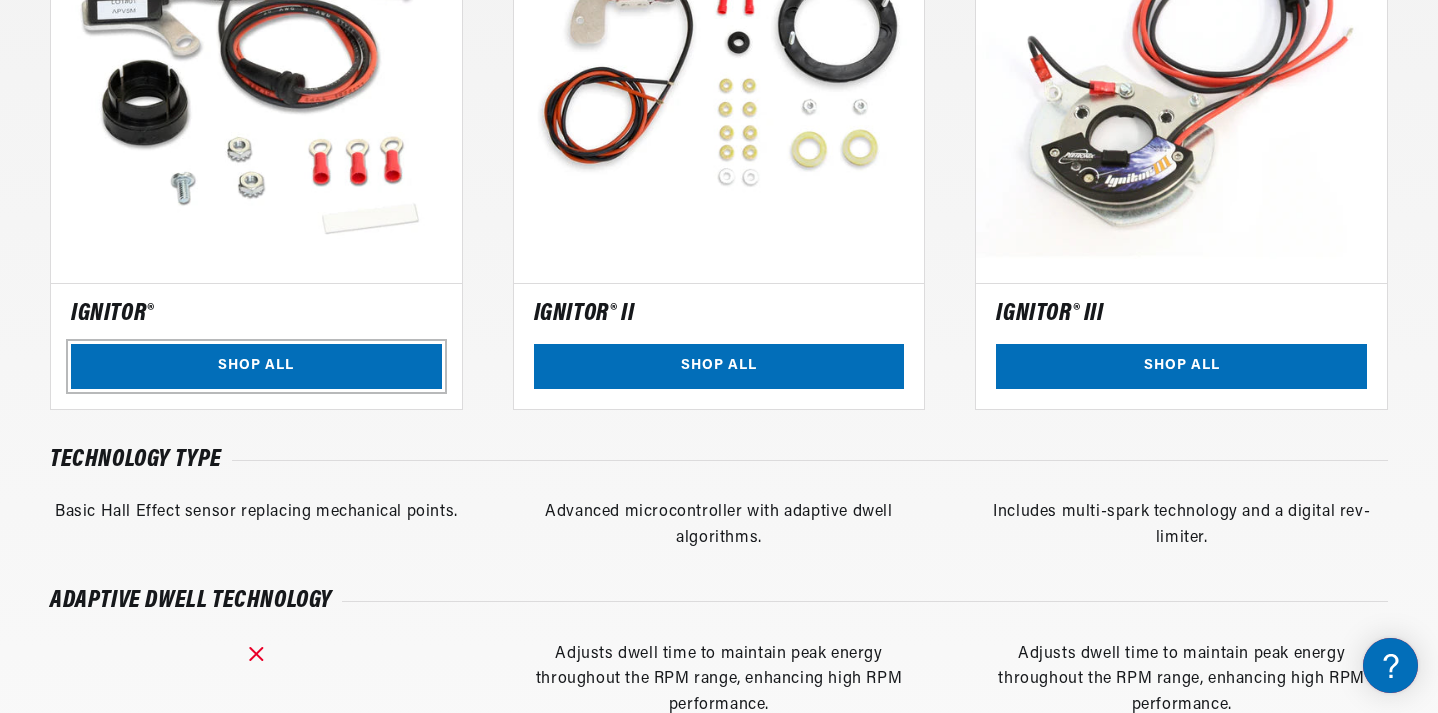 click on "SHOP ALL" at bounding box center (256, 366) 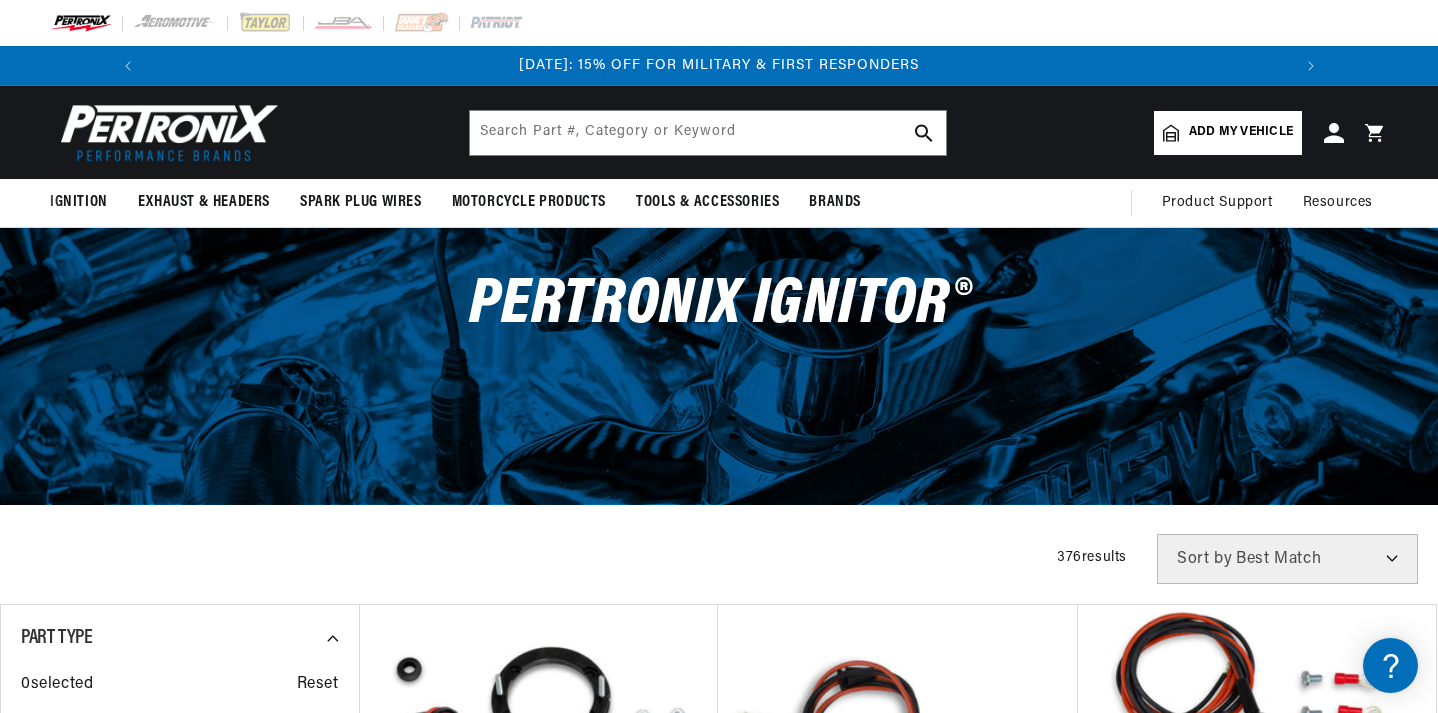 scroll, scrollTop: 400, scrollLeft: 0, axis: vertical 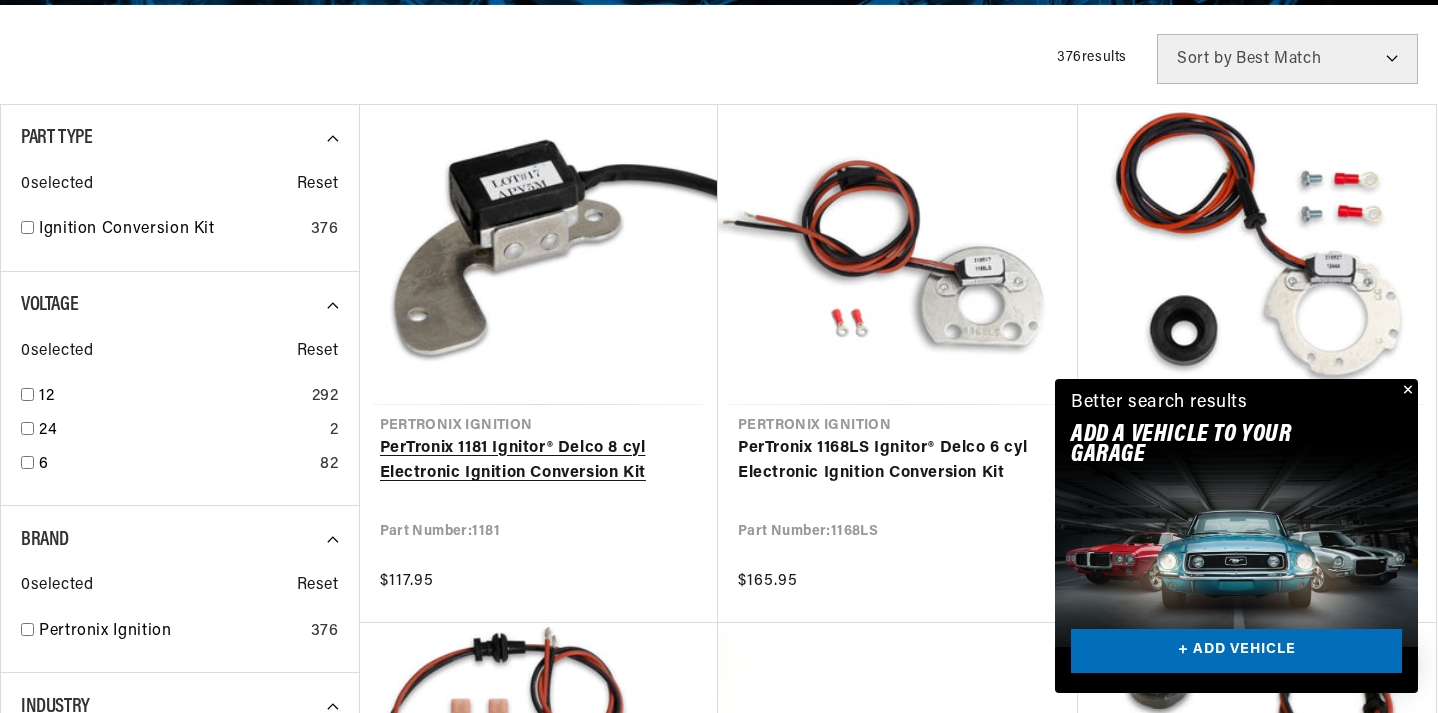 click on "PerTronix 1181 Ignitor® Delco 8 cyl Electronic Ignition Conversion Kit" at bounding box center (539, 461) 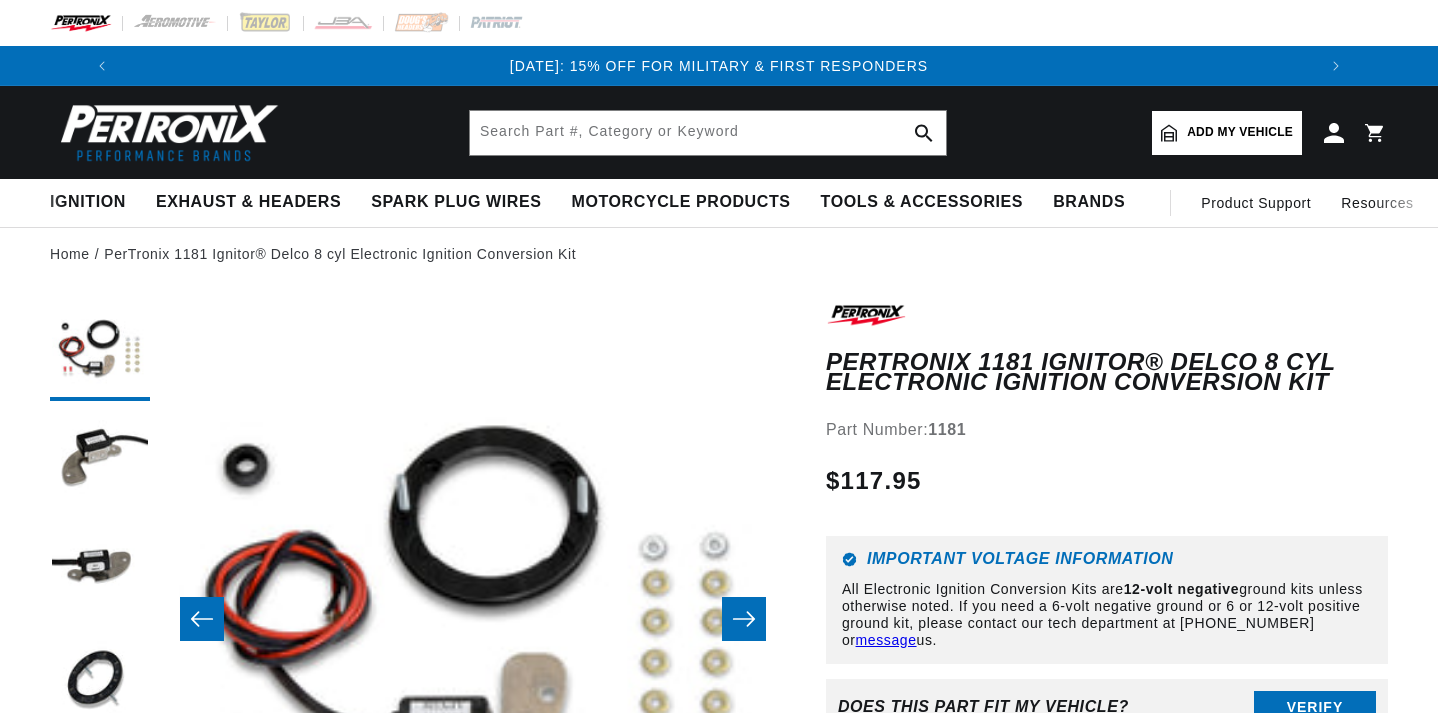 scroll, scrollTop: 0, scrollLeft: 0, axis: both 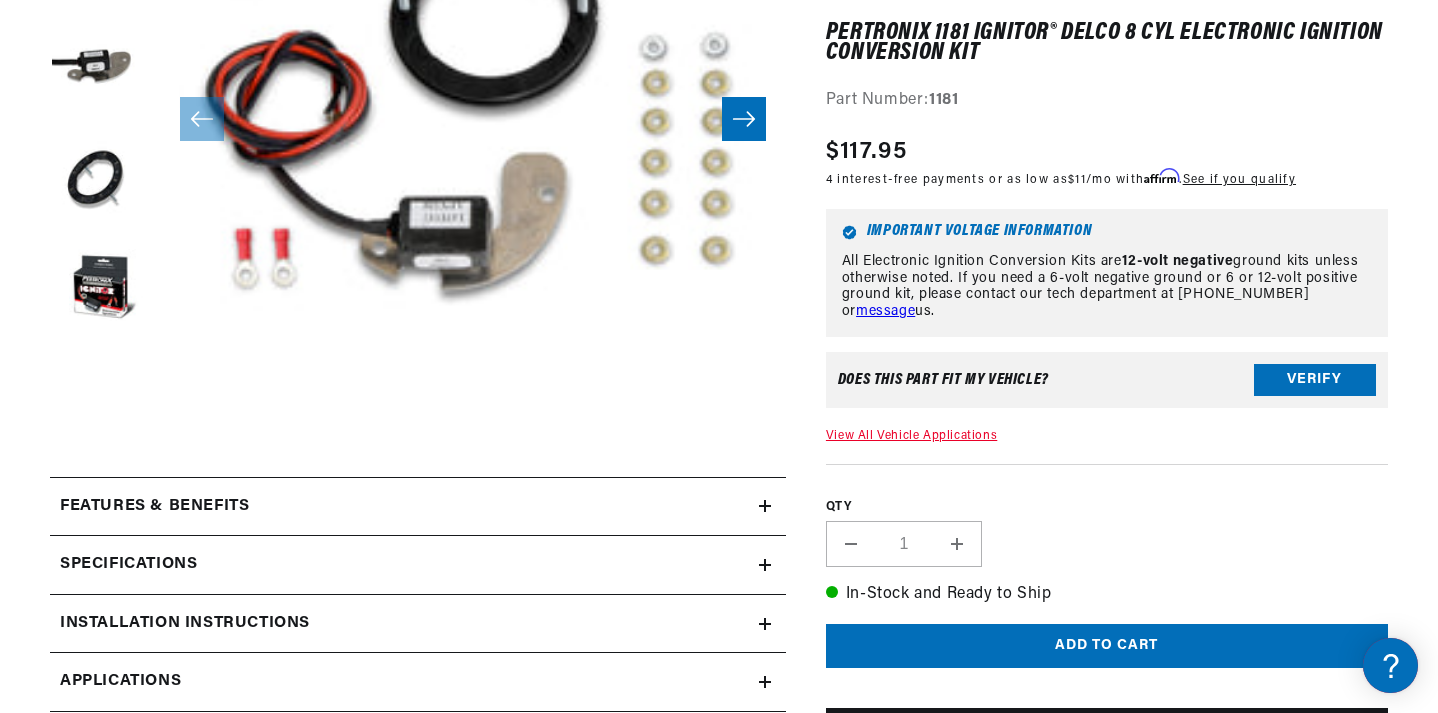 click on "Specifications" at bounding box center (418, 507) 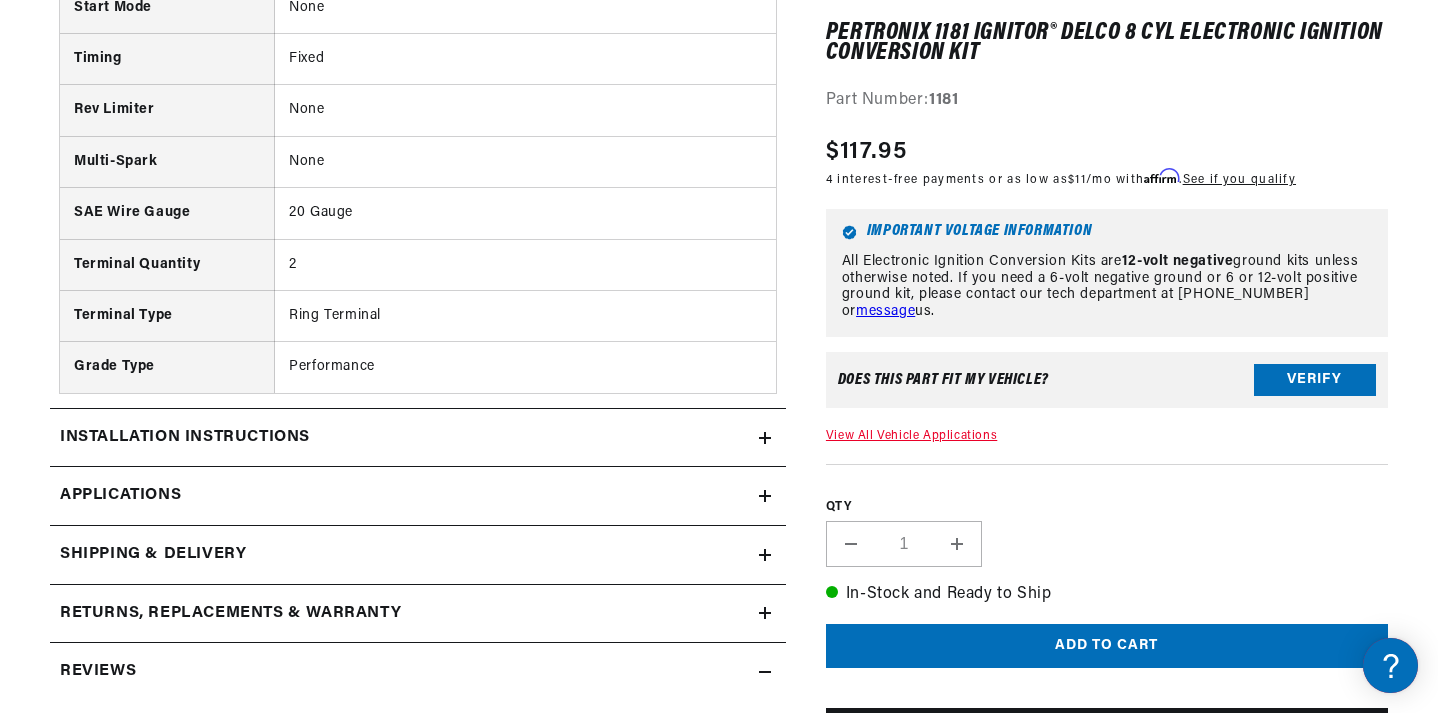 scroll, scrollTop: 1500, scrollLeft: 0, axis: vertical 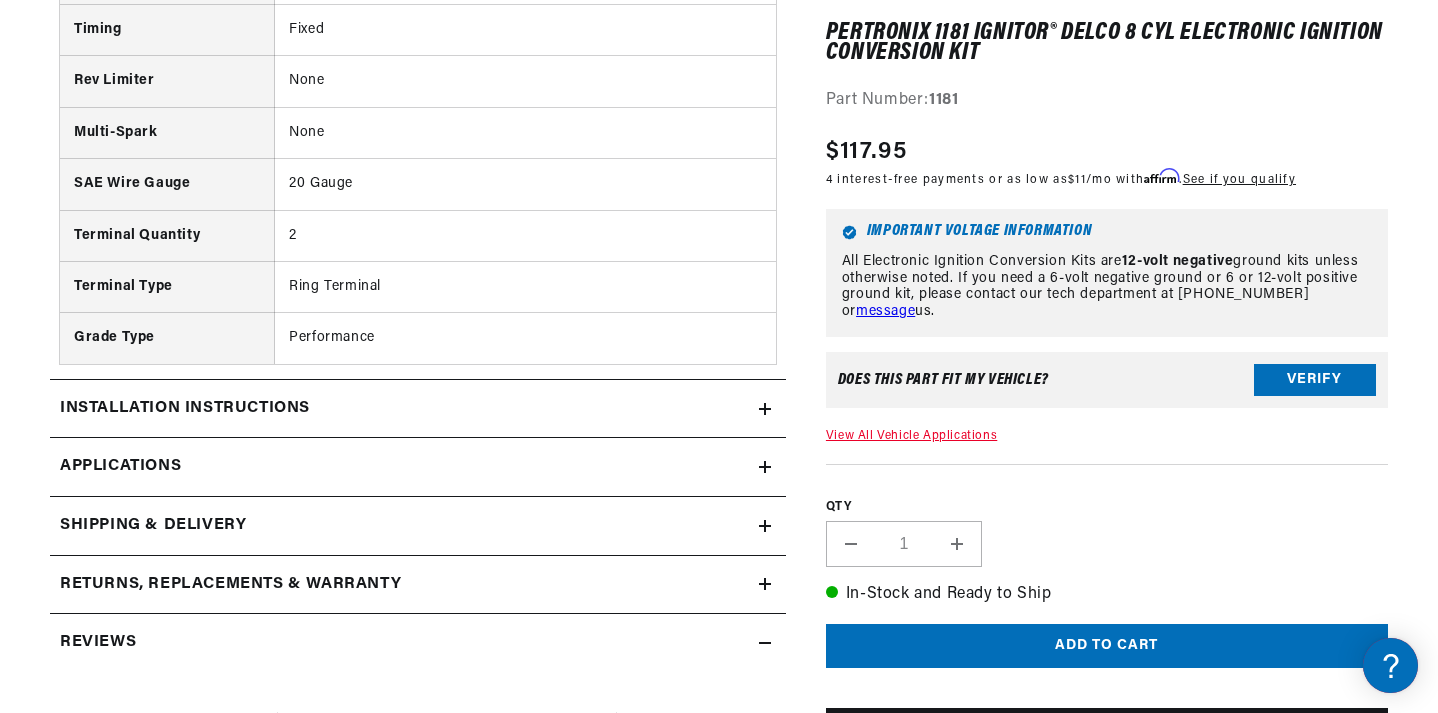 click 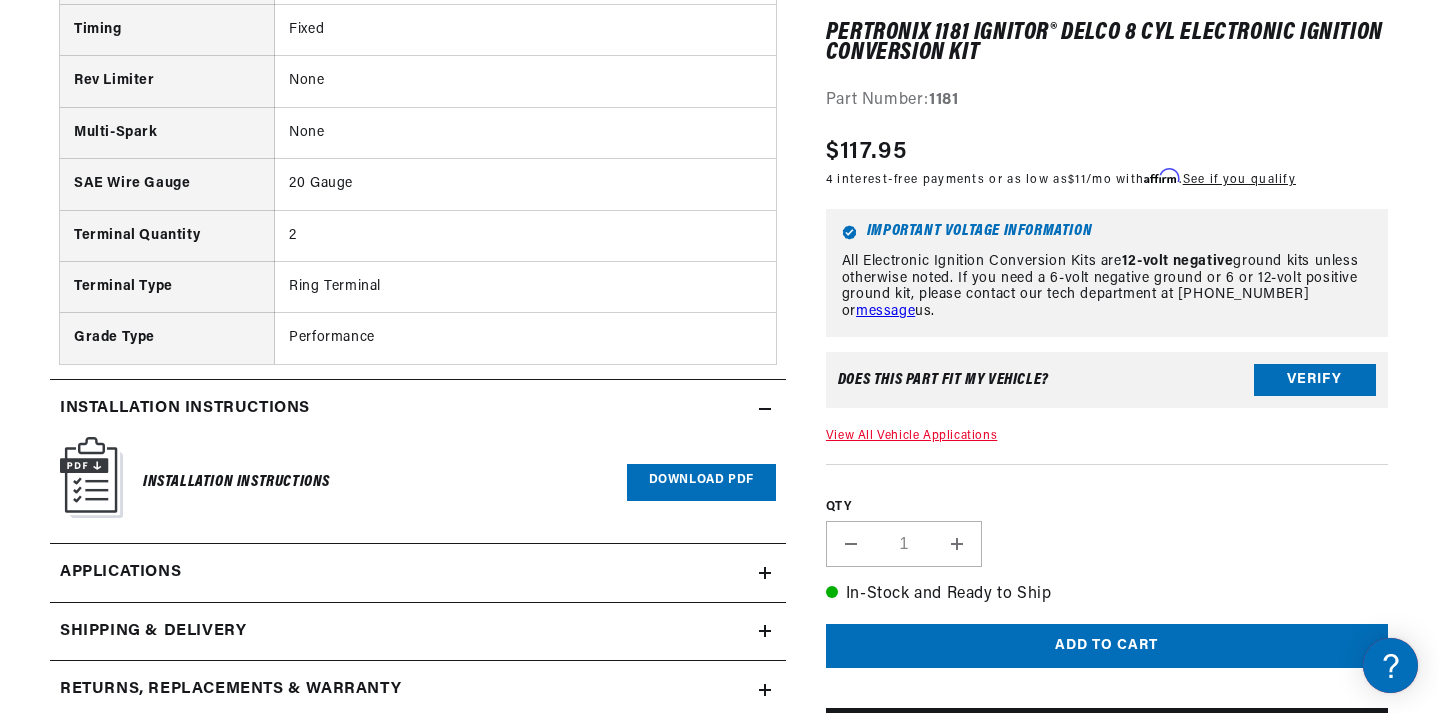 click on "Download PDF" at bounding box center (701, 482) 